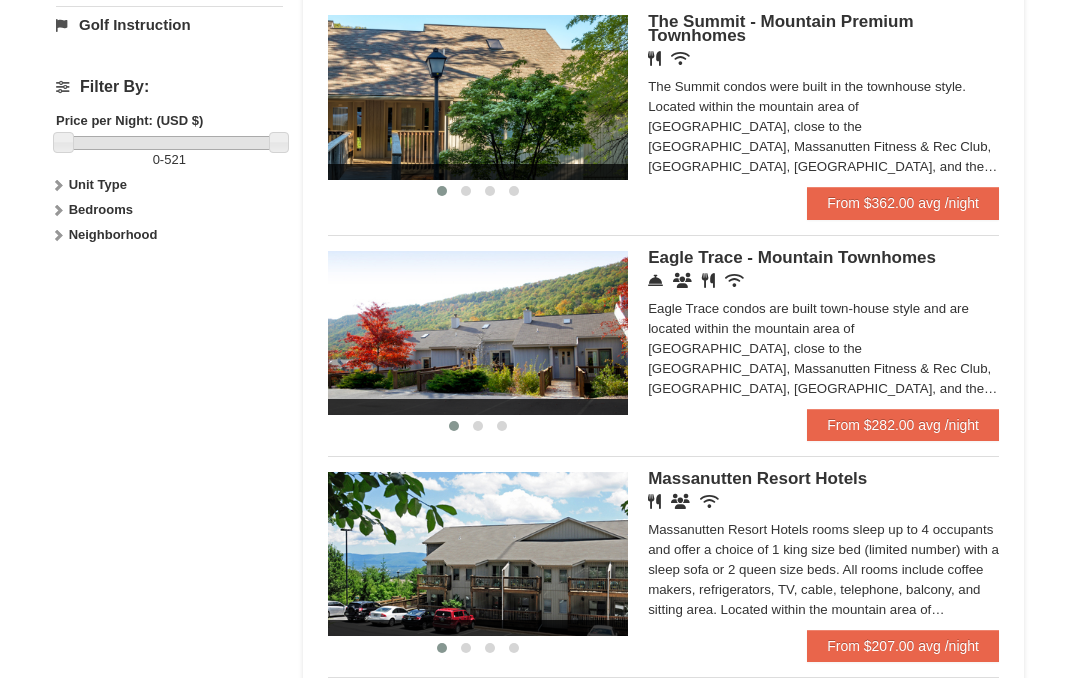 scroll, scrollTop: 878, scrollLeft: 0, axis: vertical 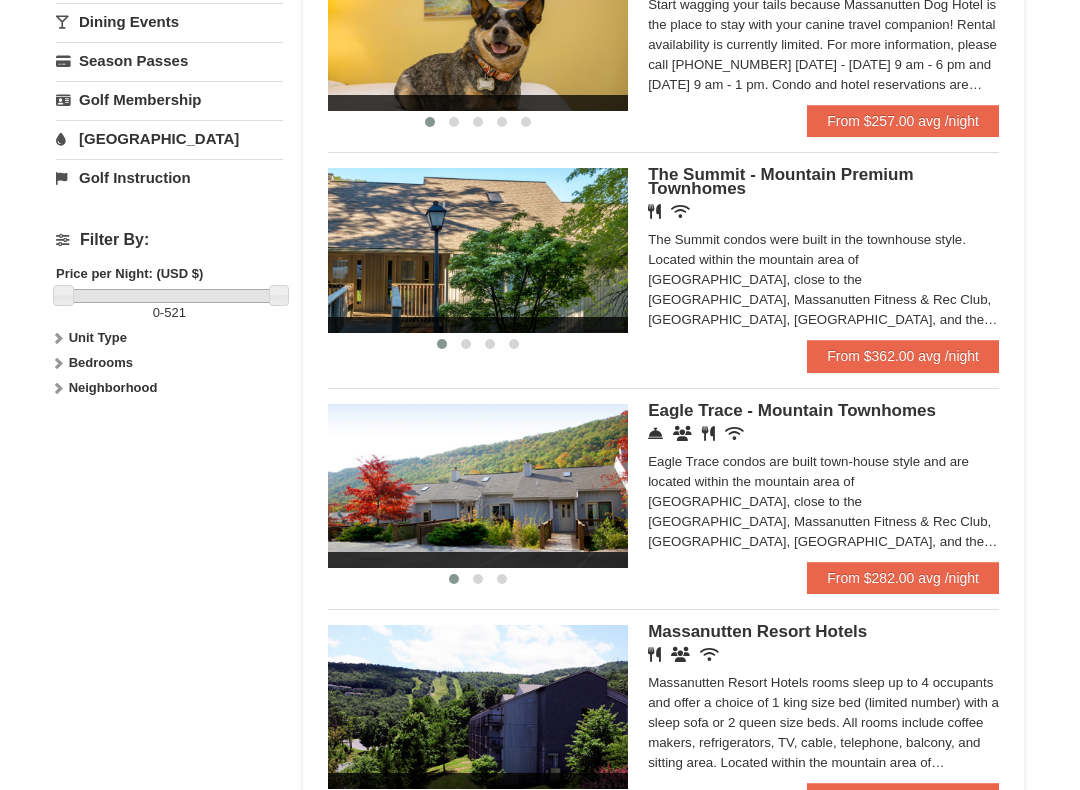 click at bounding box center (478, 250) 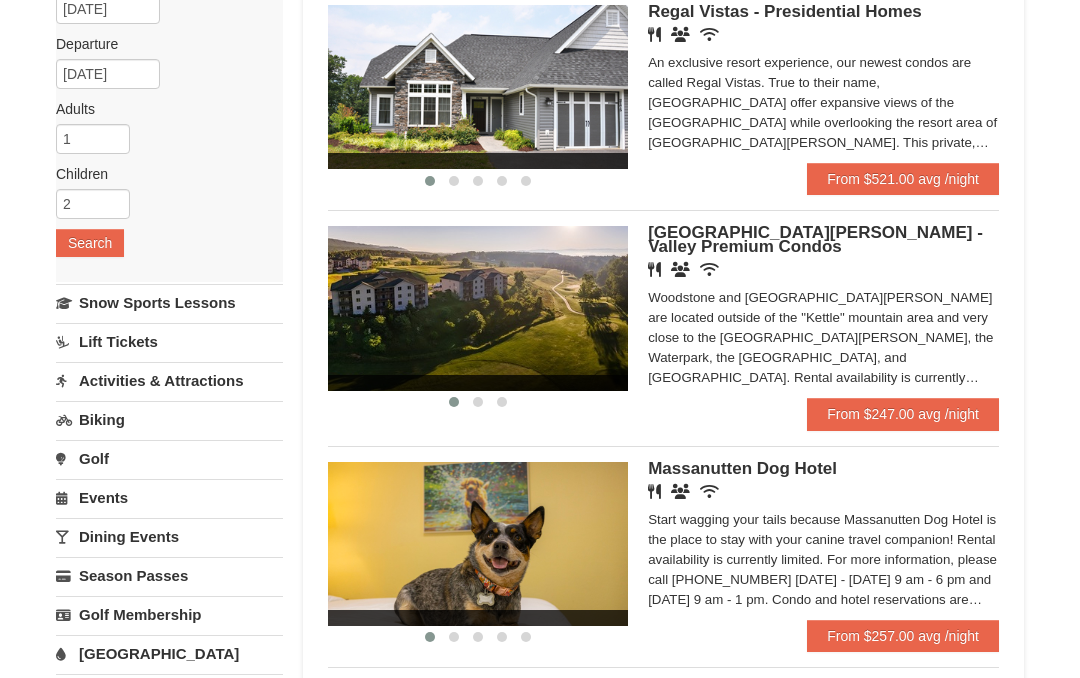 scroll, scrollTop: 210, scrollLeft: 0, axis: vertical 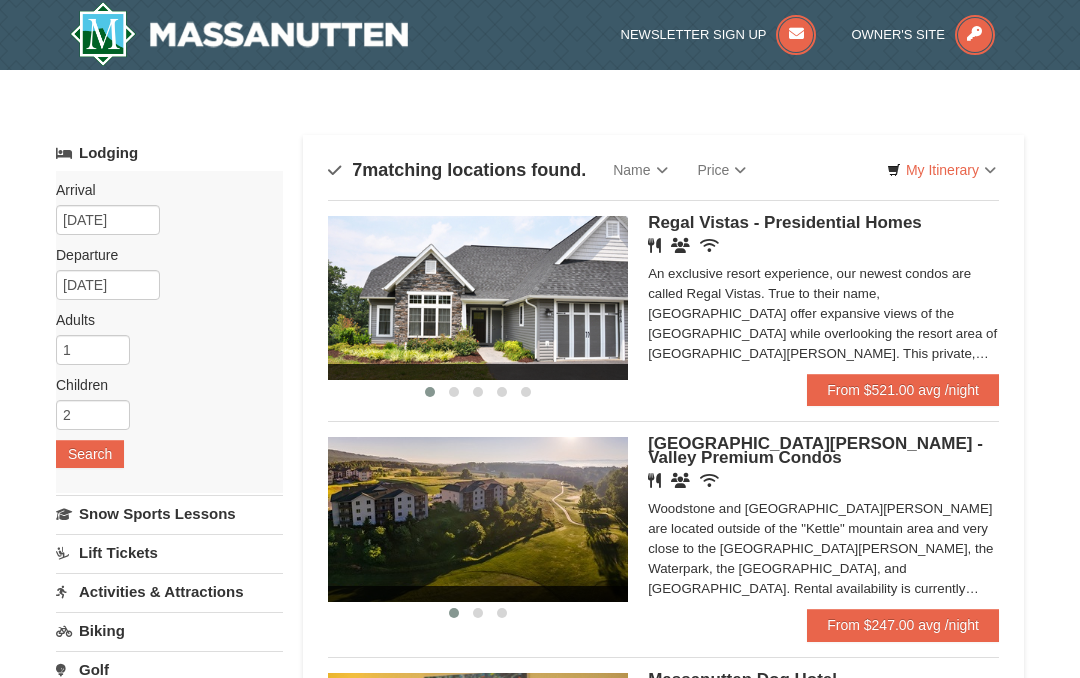 click at bounding box center [478, 298] 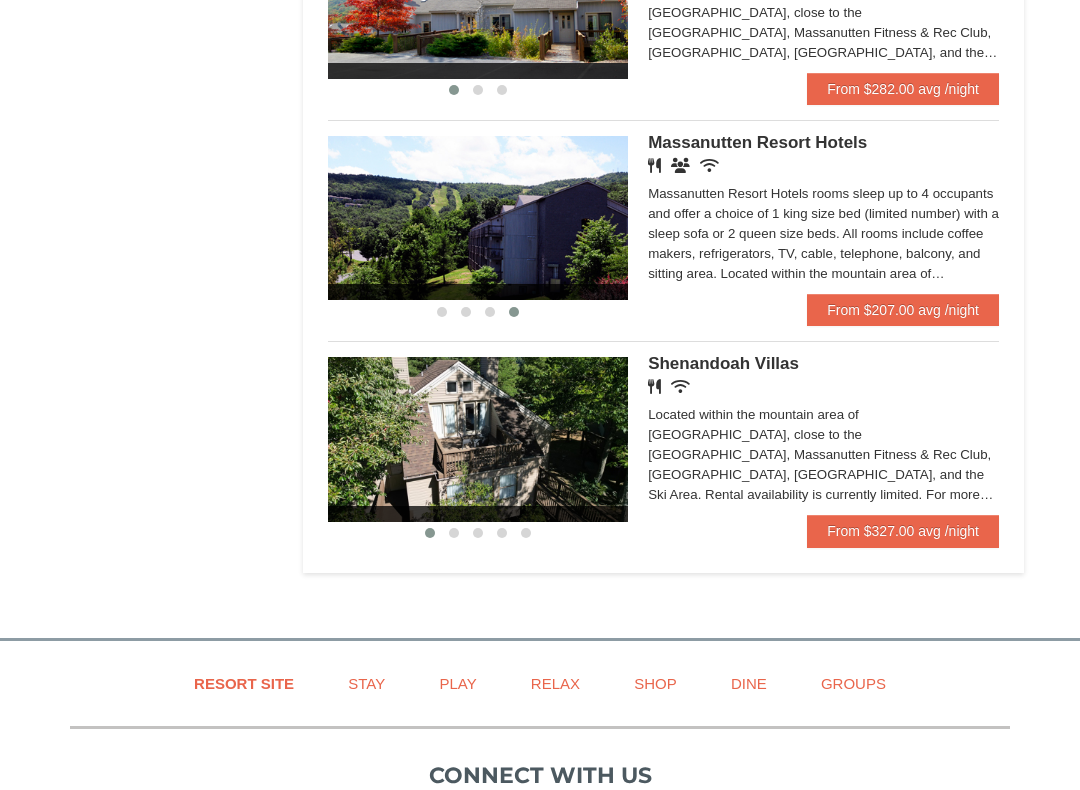 scroll, scrollTop: 1216, scrollLeft: 0, axis: vertical 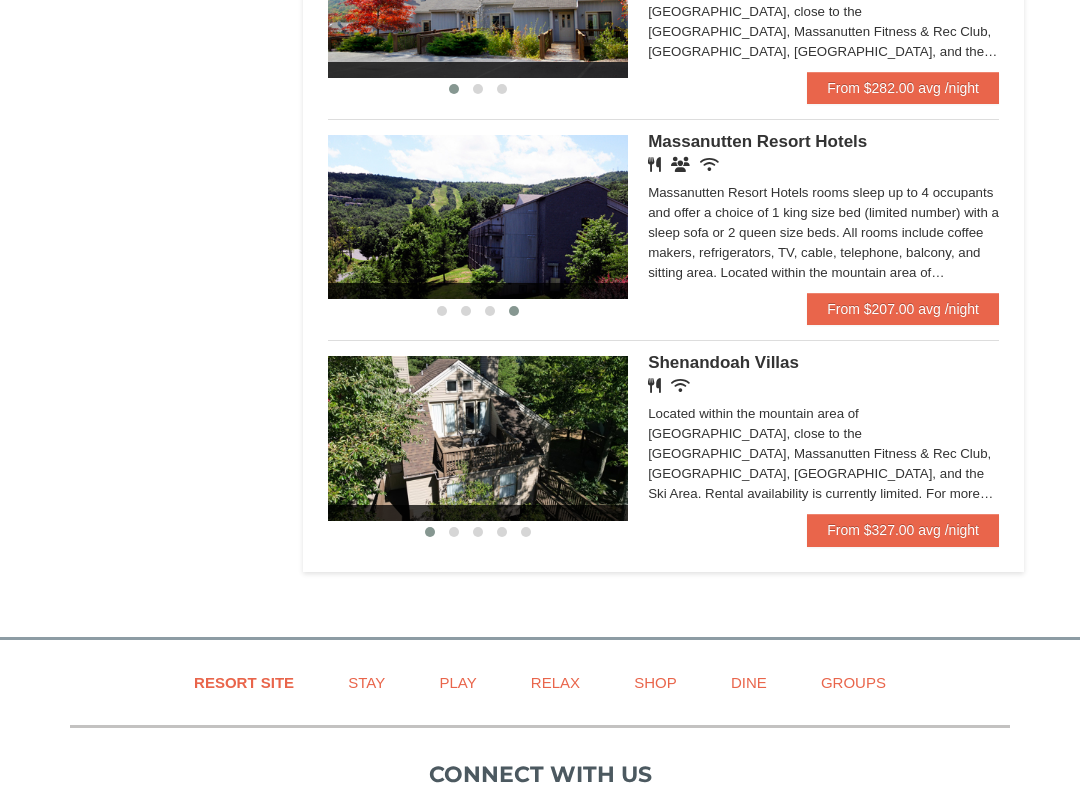 click at bounding box center (478, 217) 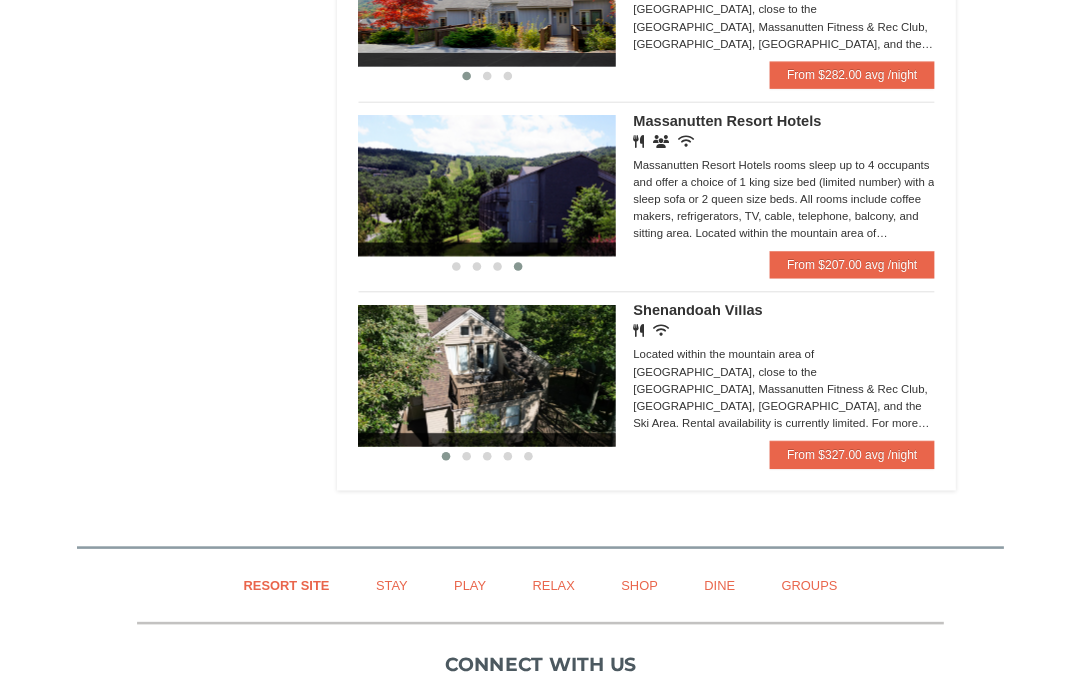 scroll, scrollTop: 1272, scrollLeft: 0, axis: vertical 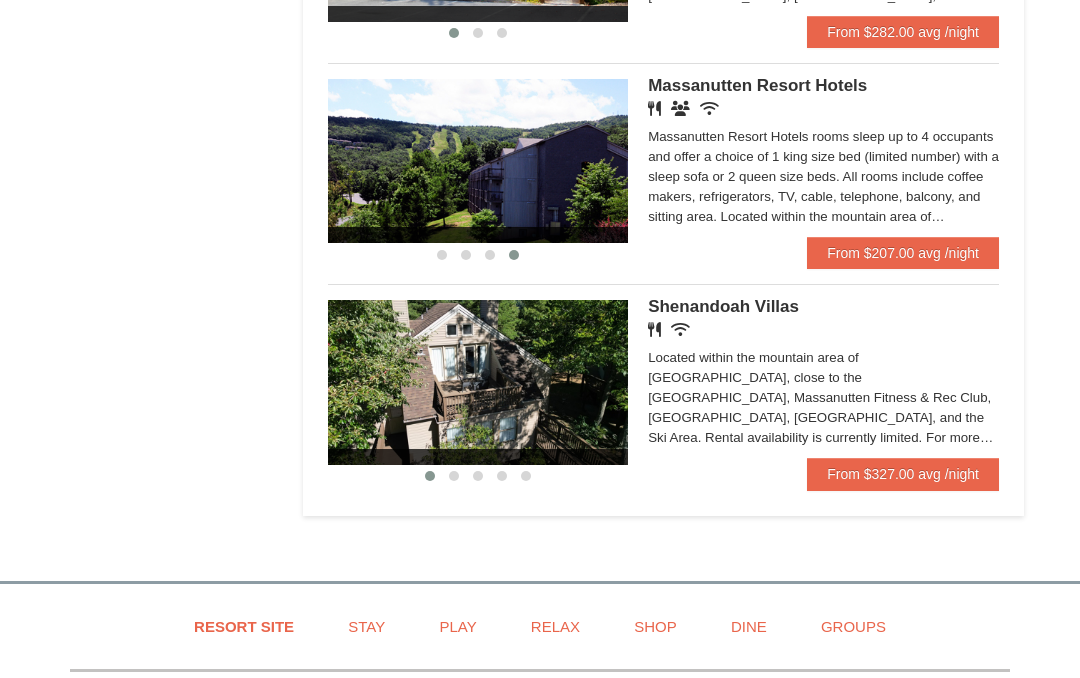 click at bounding box center (478, 382) 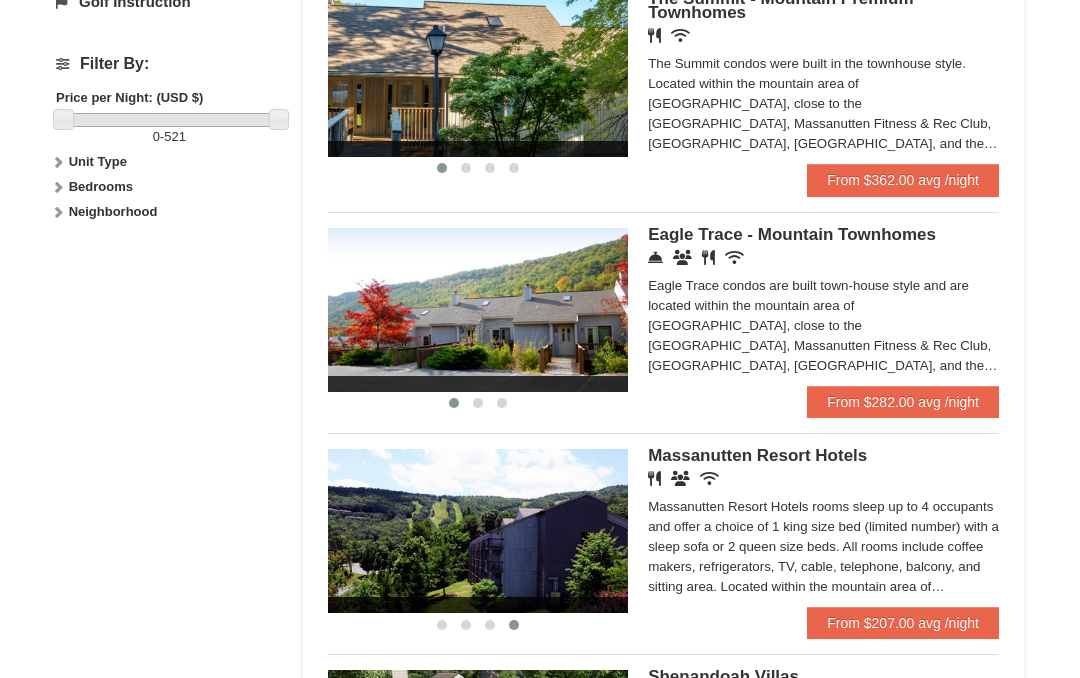 scroll, scrollTop: 899, scrollLeft: 0, axis: vertical 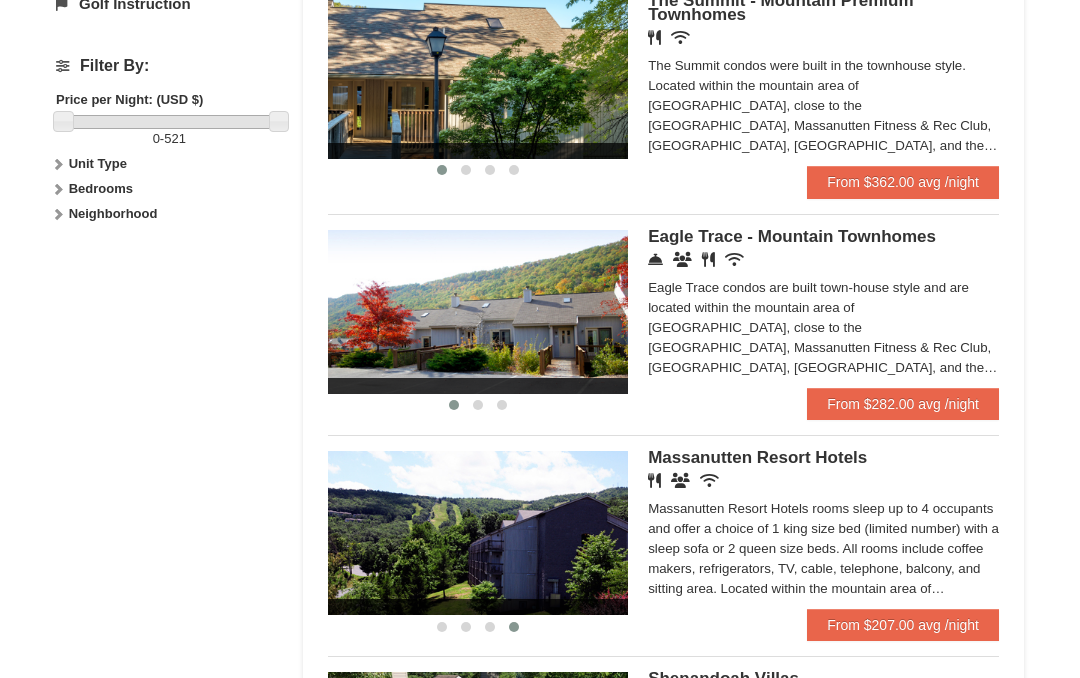 click at bounding box center (-422, 313) 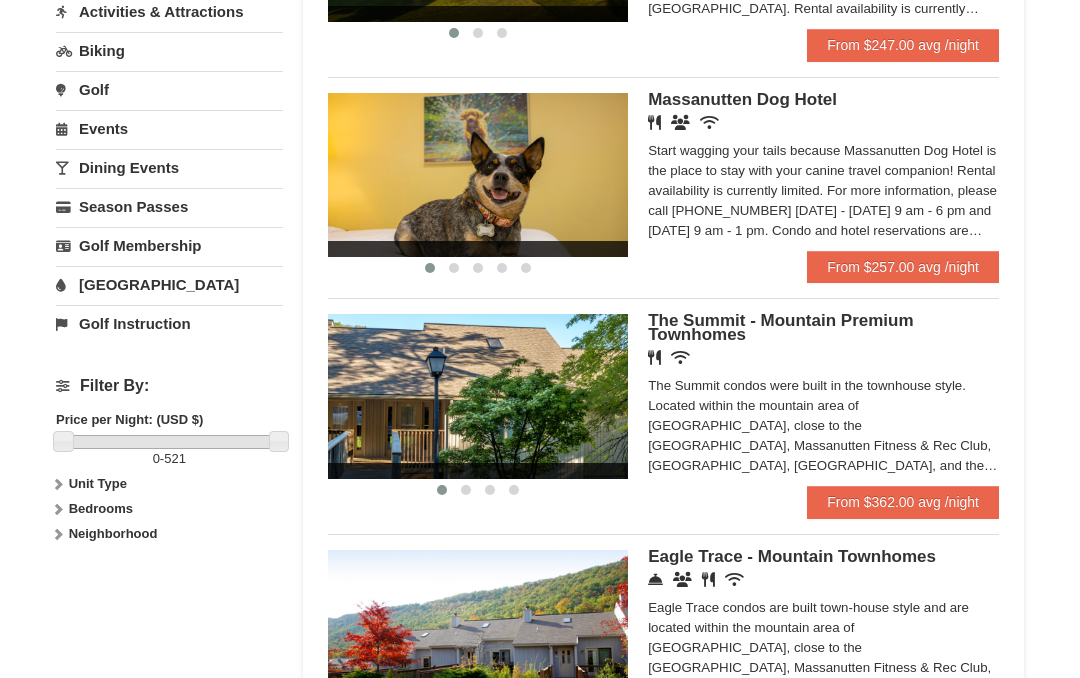 scroll, scrollTop: 579, scrollLeft: 0, axis: vertical 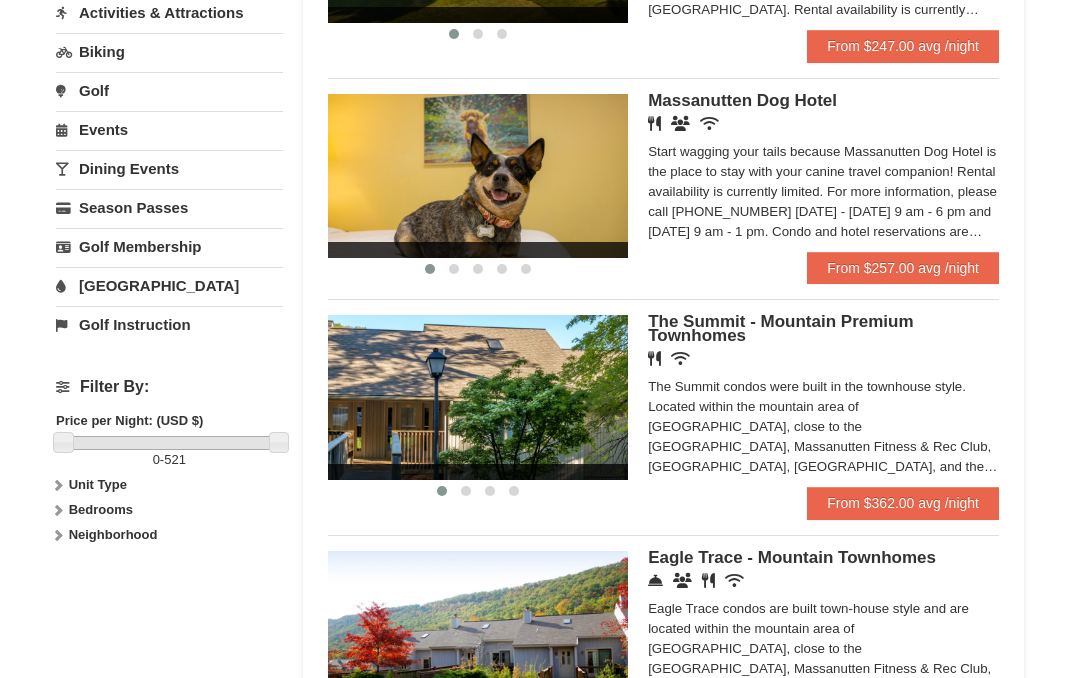click at bounding box center [478, 397] 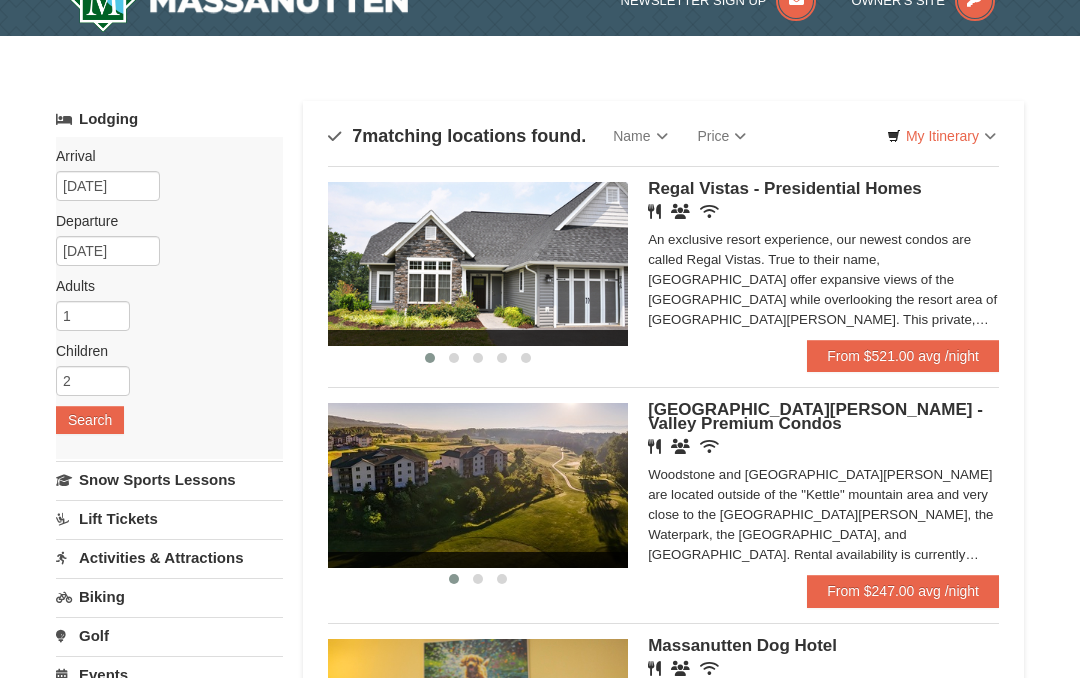 scroll, scrollTop: 0, scrollLeft: 0, axis: both 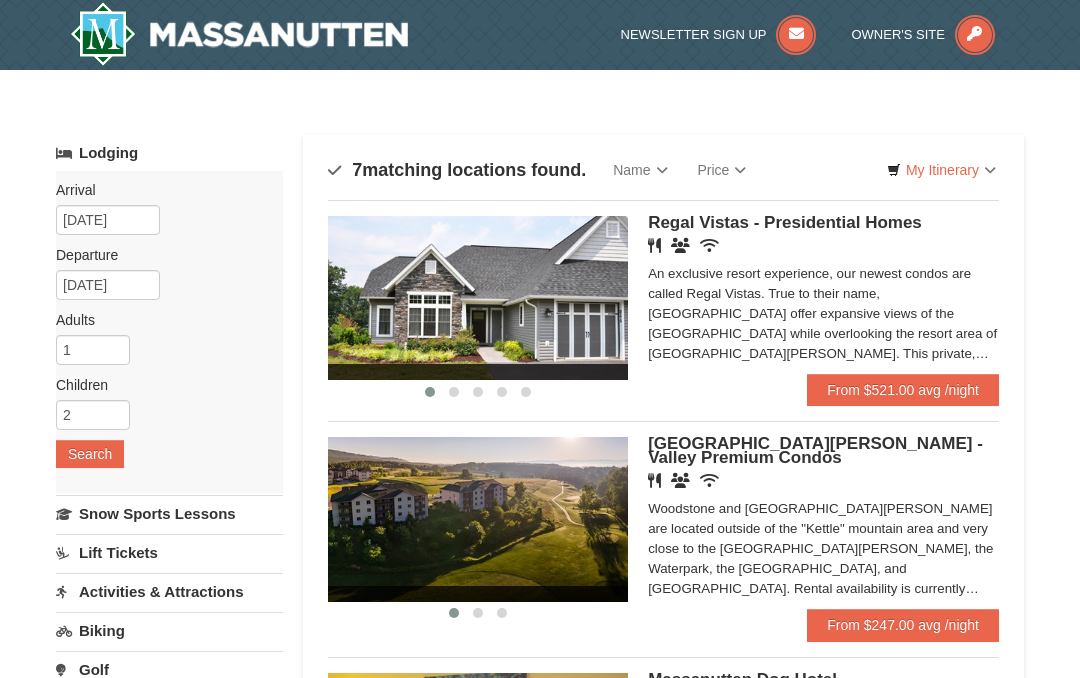 click at bounding box center (478, 519) 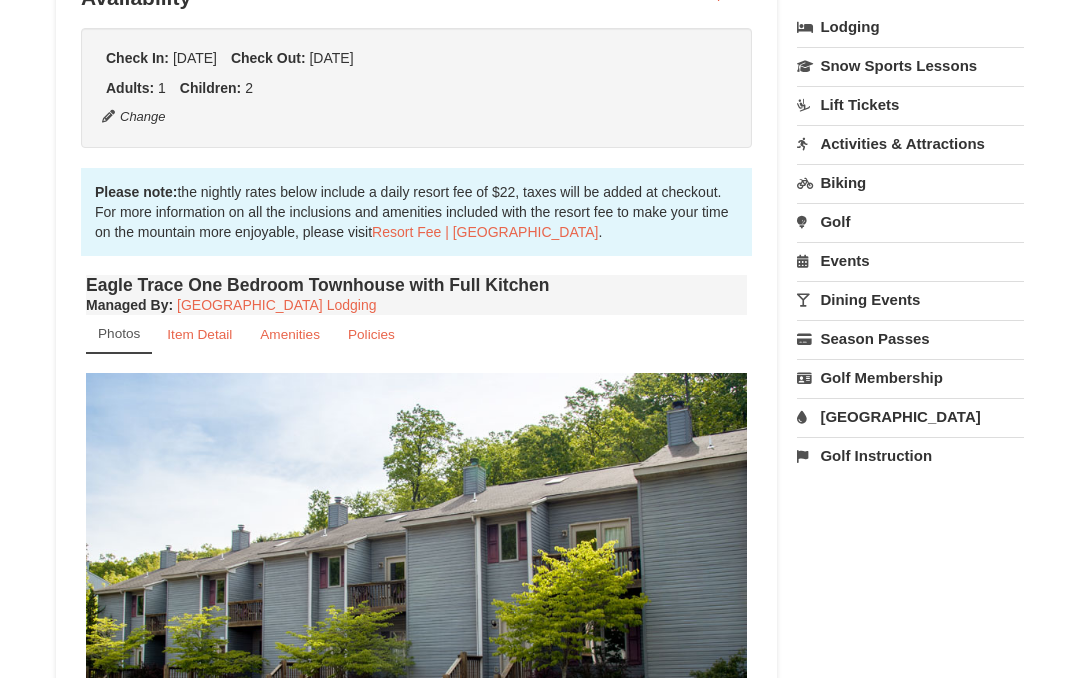 scroll, scrollTop: 0, scrollLeft: 0, axis: both 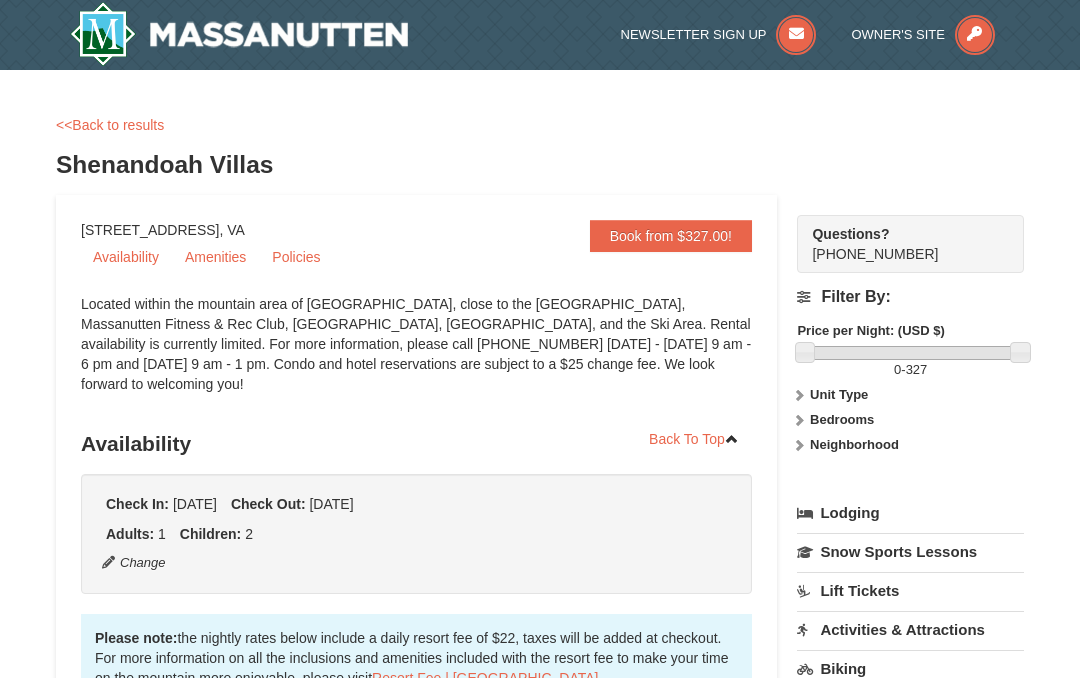 select on "7" 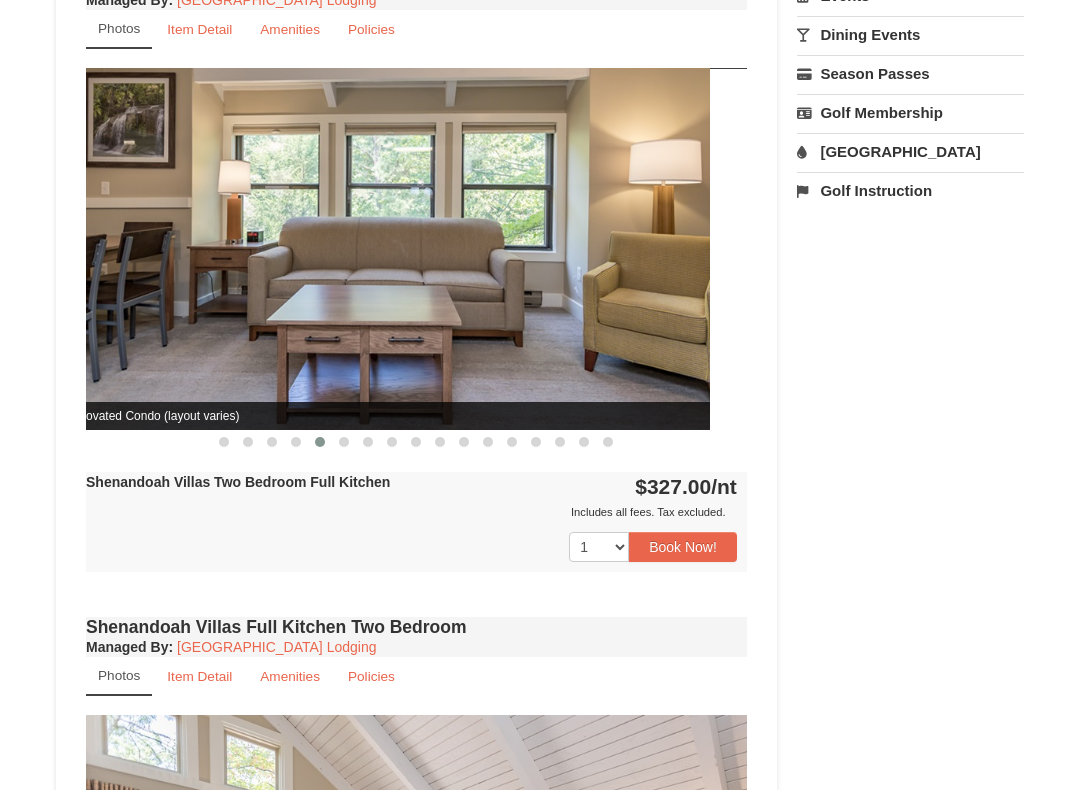 scroll, scrollTop: 776, scrollLeft: 0, axis: vertical 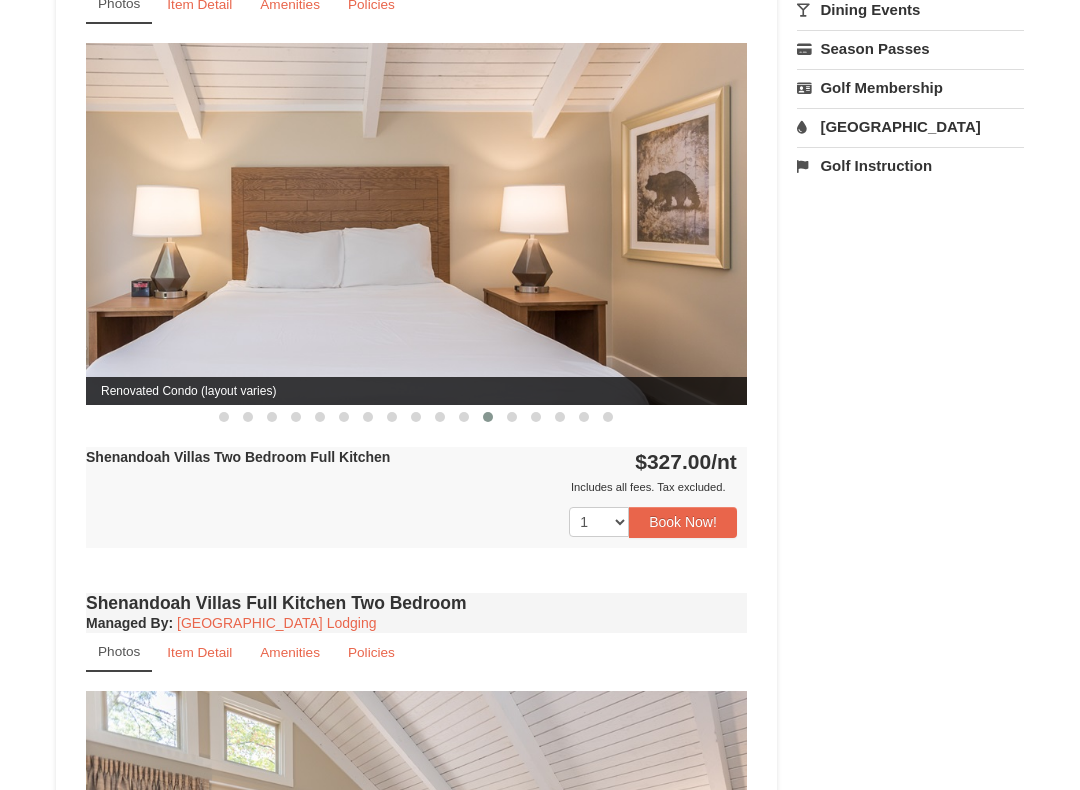 click on "Shenandoah Villas Two Bedroom Full Kitchen" at bounding box center (238, 457) 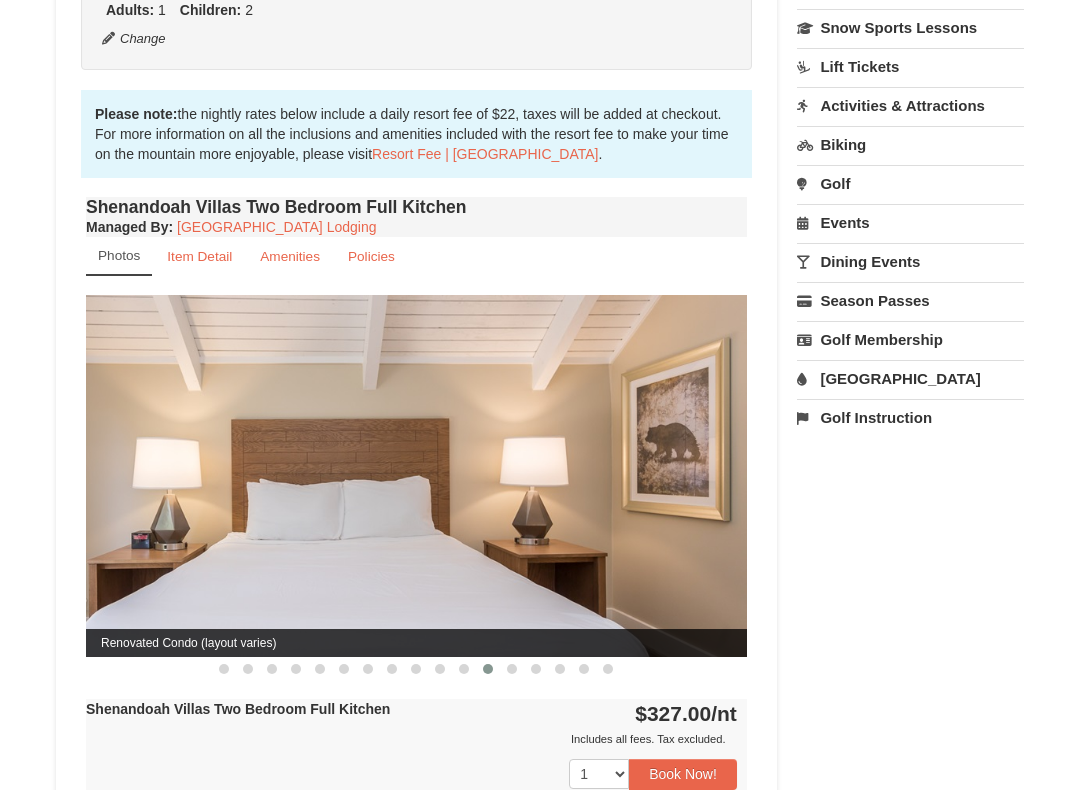 scroll, scrollTop: 523, scrollLeft: 0, axis: vertical 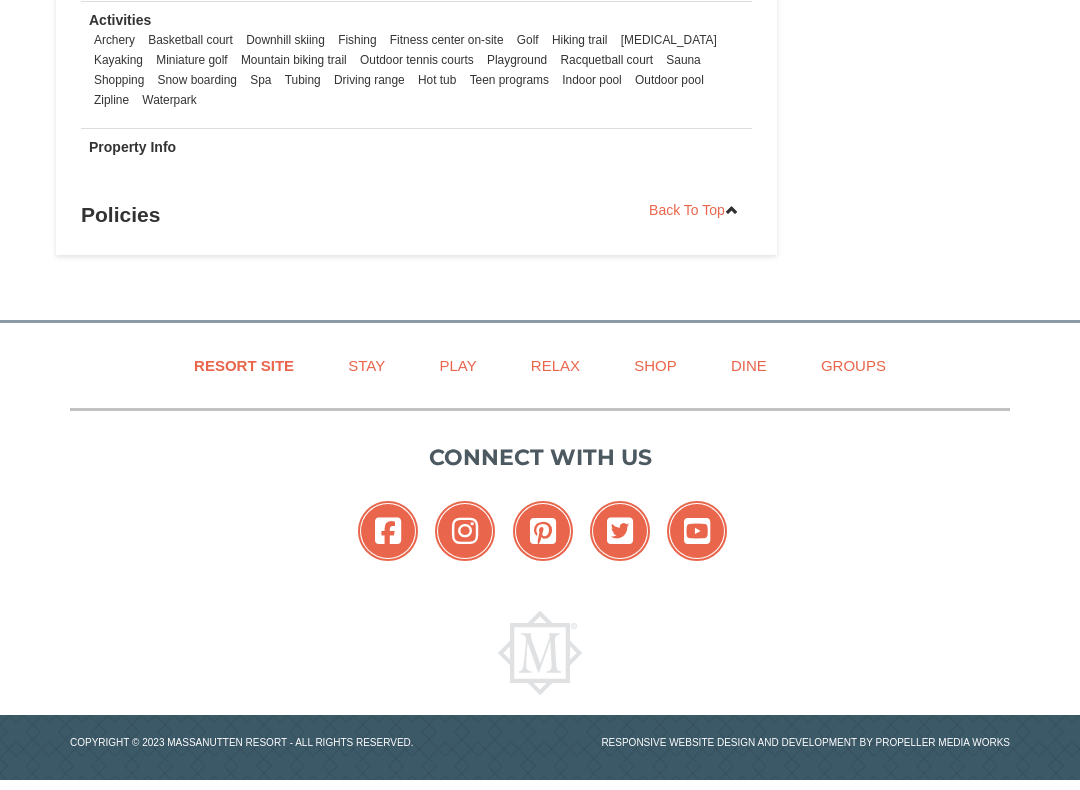 click at bounding box center [732, 211] 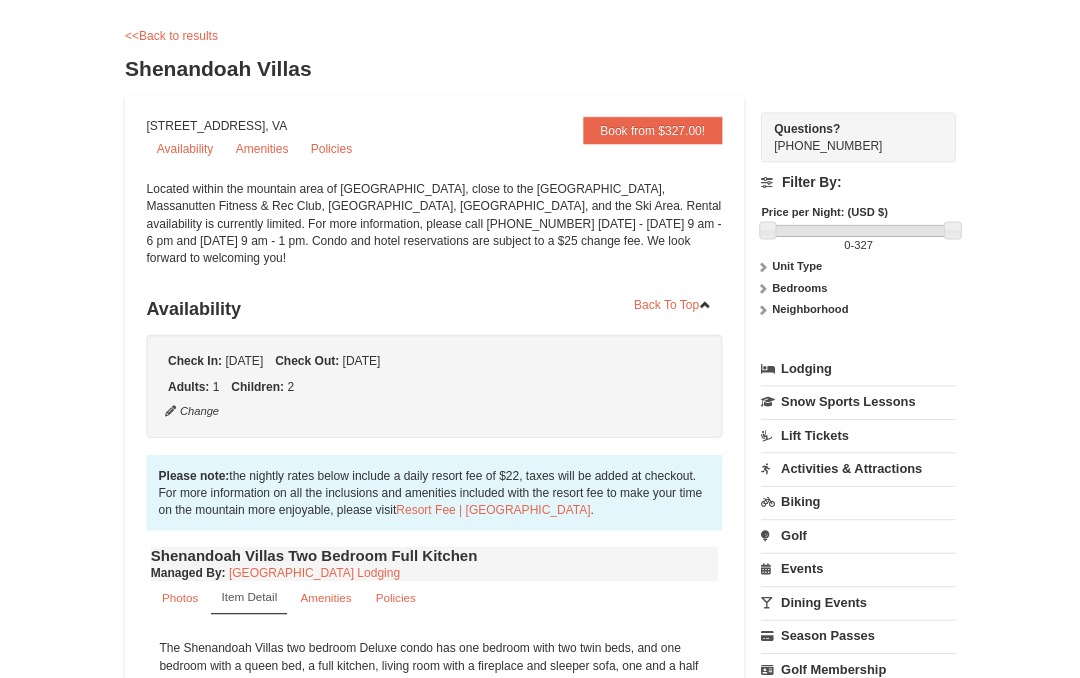scroll, scrollTop: 0, scrollLeft: 0, axis: both 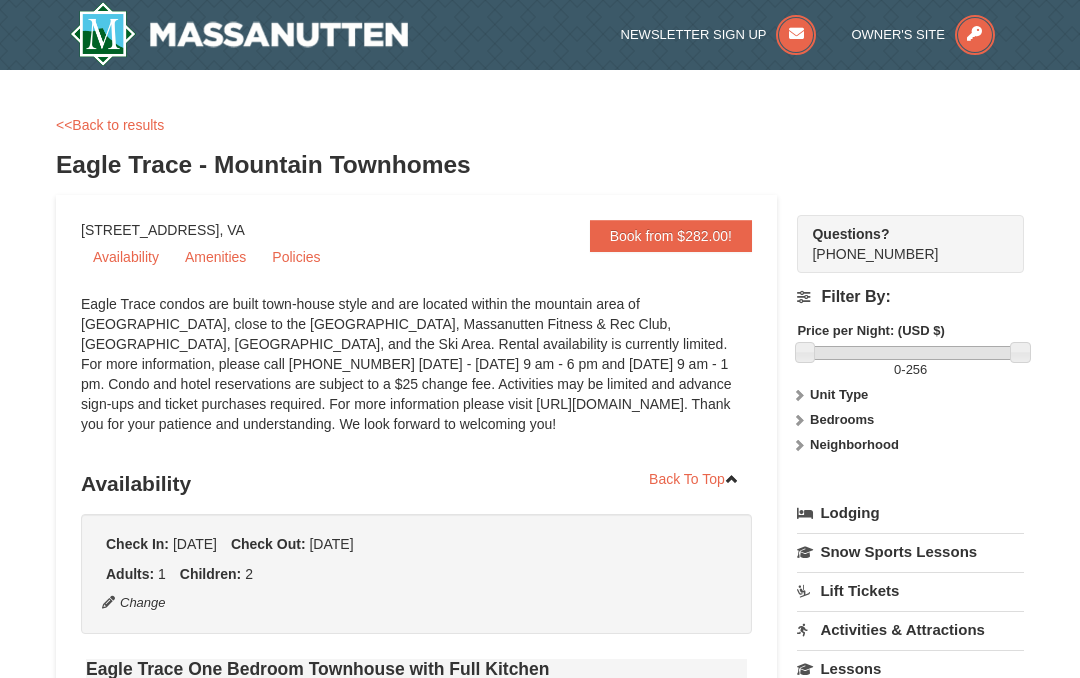 select on "7" 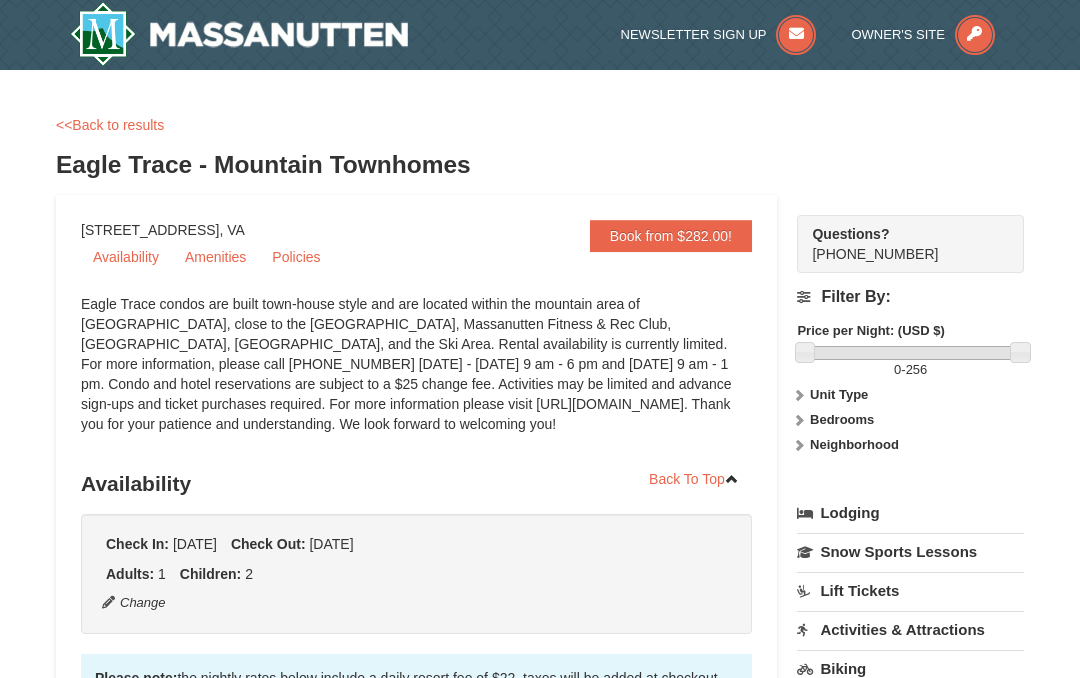 click on "×
<<Back to results
Eagle Trace - Mountain Townhomes
Book from $282.00!
1822 Resort Drive,
Massanutten,
VA
Availability
Amenities
Policies
Eagle Trace Living Room & Dining Room
Eagle Trace Bedroom
Eagle Trace Living Room & Dining Room
Eagle Trace Bedroom" at bounding box center (540, 1454) 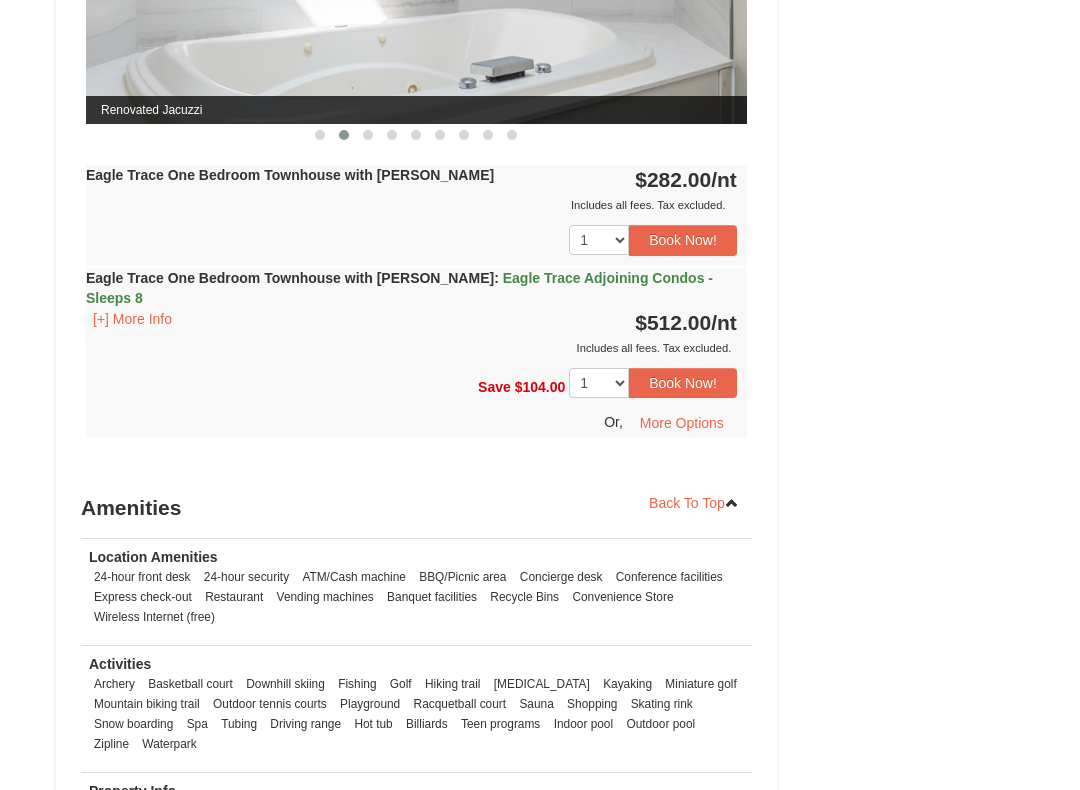 scroll, scrollTop: 1896, scrollLeft: 0, axis: vertical 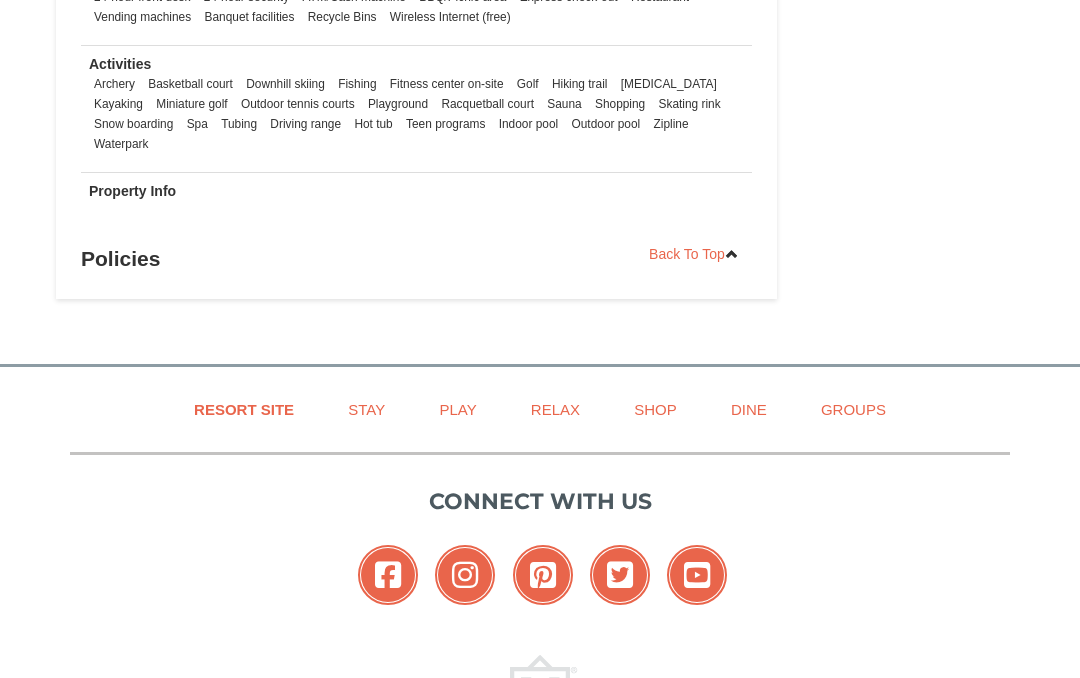 click on "Resort Site" at bounding box center (244, 409) 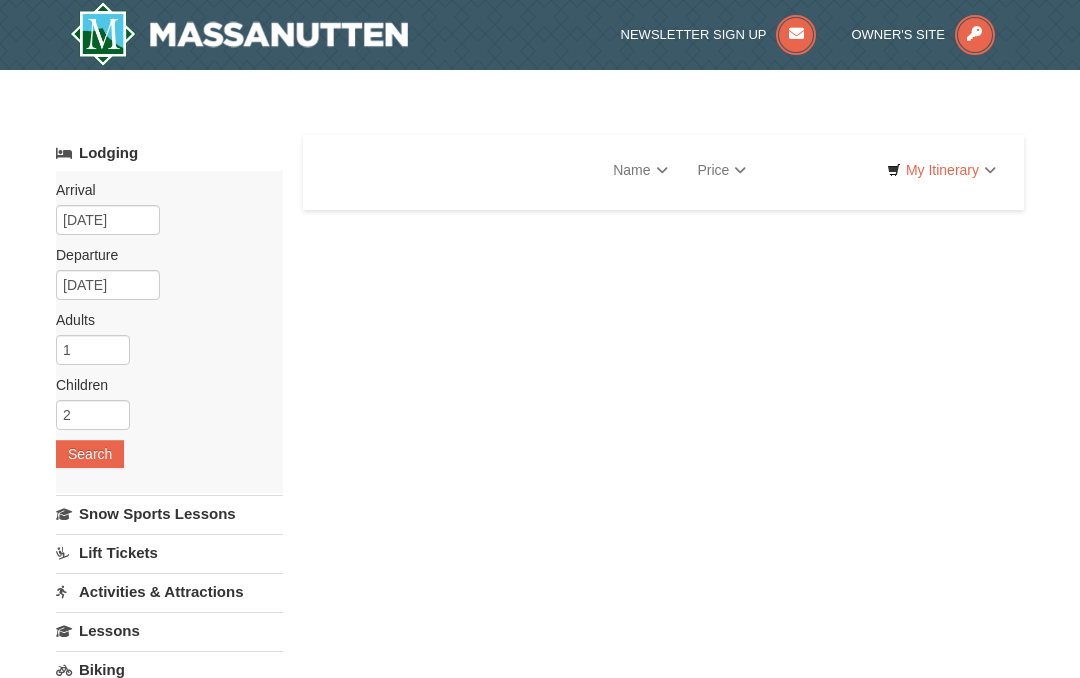 scroll, scrollTop: 0, scrollLeft: 0, axis: both 